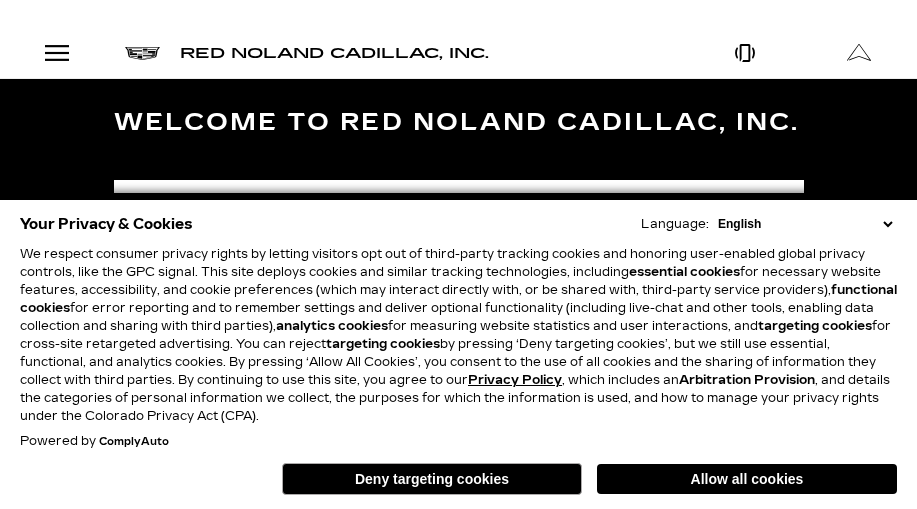 scroll, scrollTop: 400, scrollLeft: 0, axis: vertical 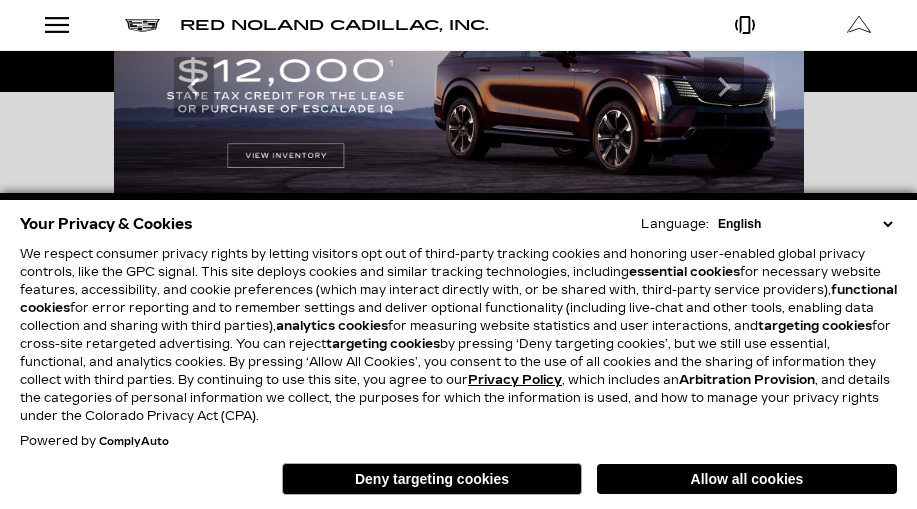 drag, startPoint x: 696, startPoint y: 481, endPoint x: 693, endPoint y: 470, distance: 11.401754 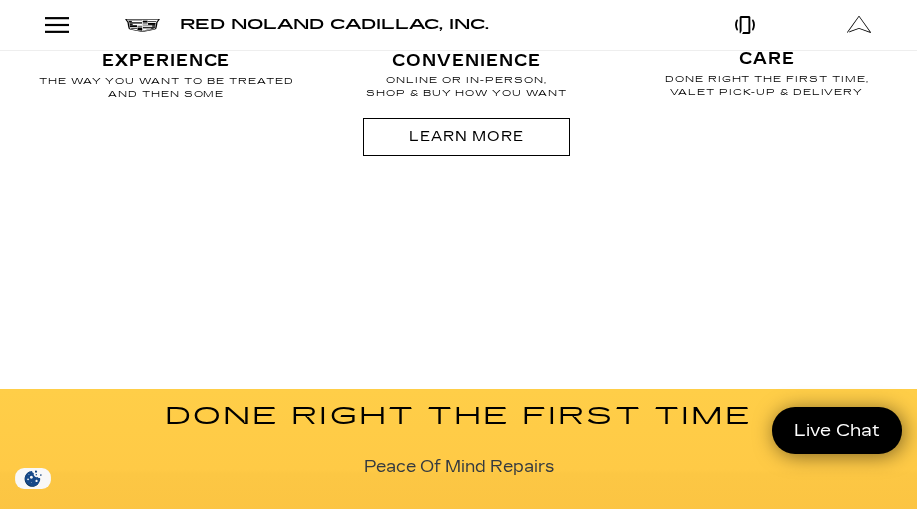 scroll, scrollTop: 1800, scrollLeft: 0, axis: vertical 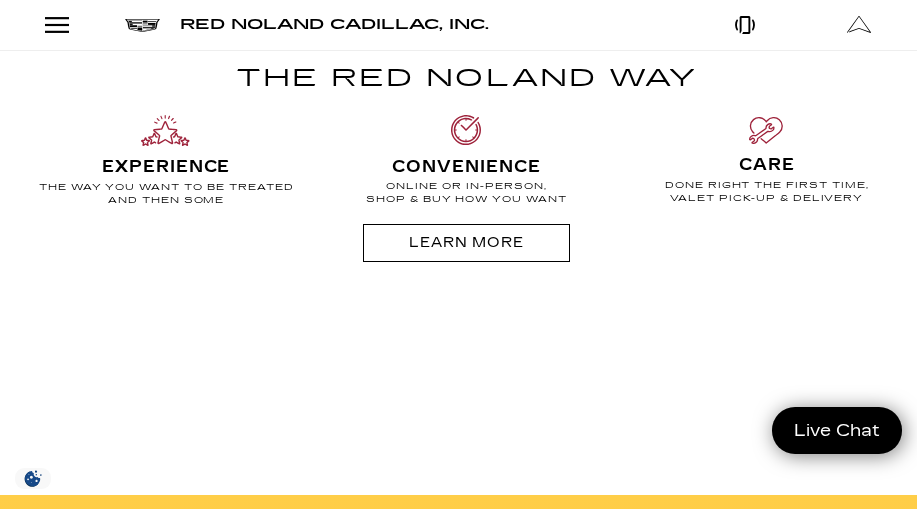 click on "All Types New Used Certified Used Demo" at bounding box center (459, -1596) 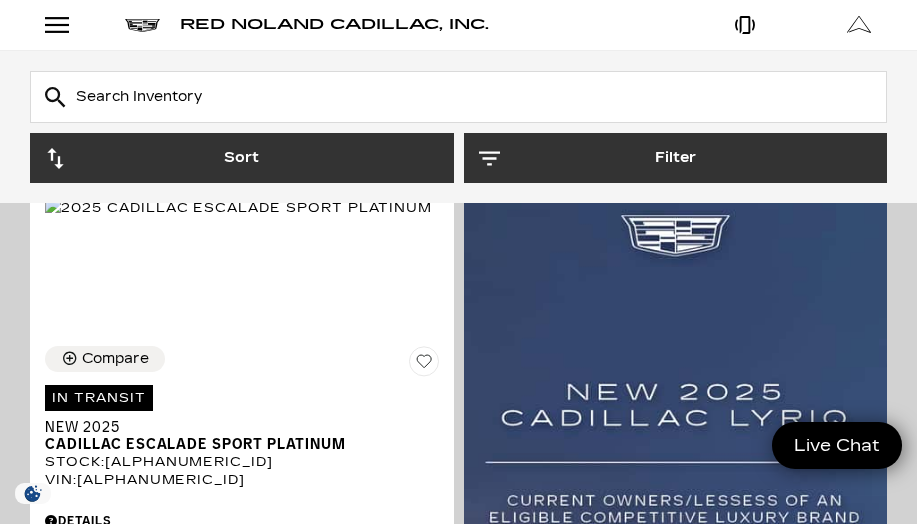 scroll, scrollTop: 400, scrollLeft: 0, axis: vertical 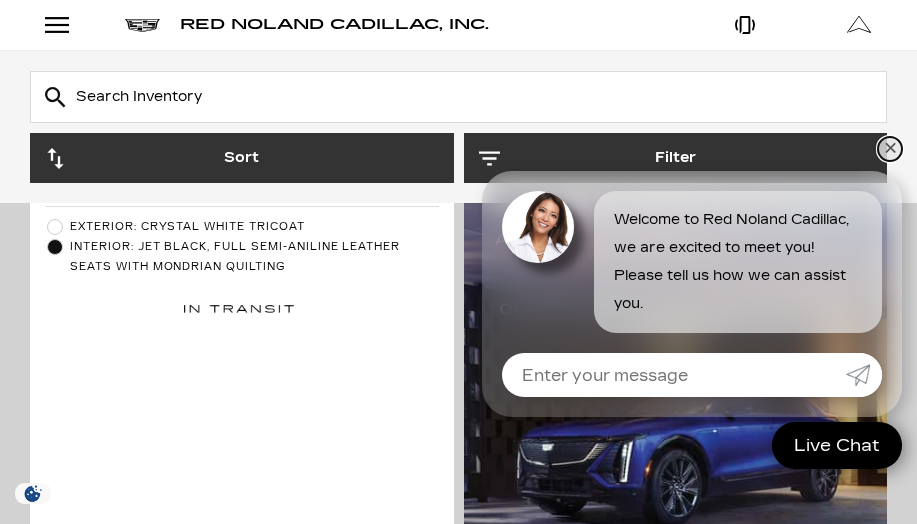 click on "✕" at bounding box center [890, 149] 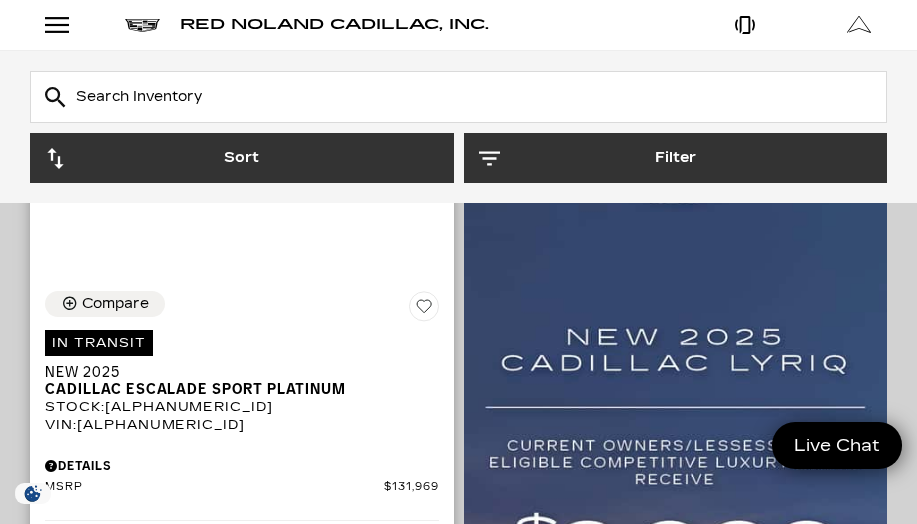 scroll, scrollTop: 400, scrollLeft: 0, axis: vertical 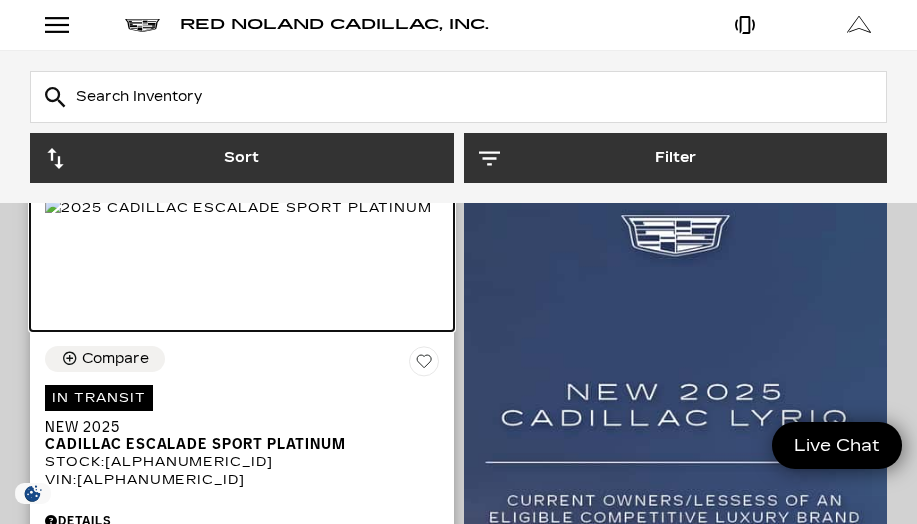 click at bounding box center [238, 208] 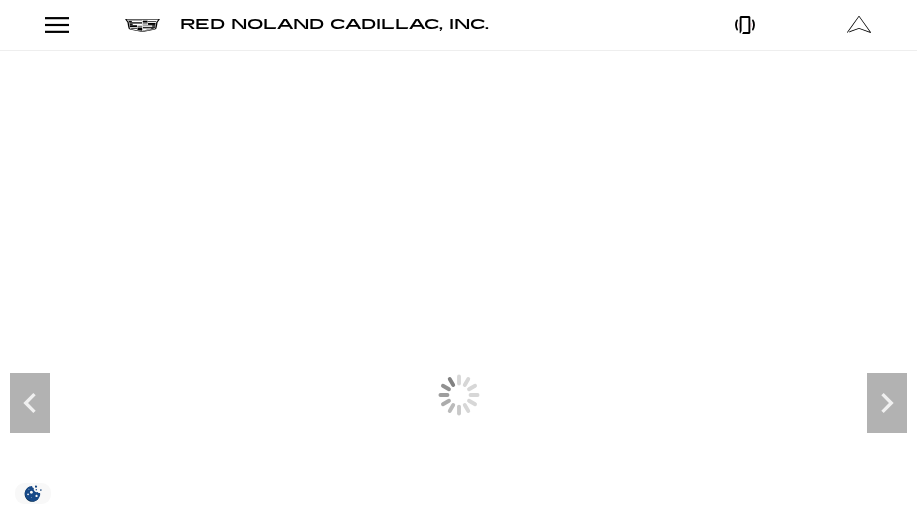 scroll, scrollTop: 0, scrollLeft: 0, axis: both 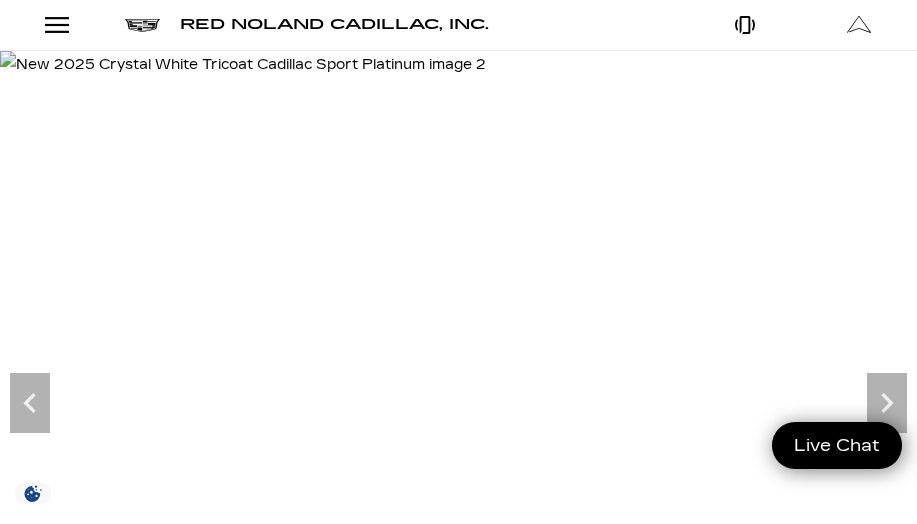 click 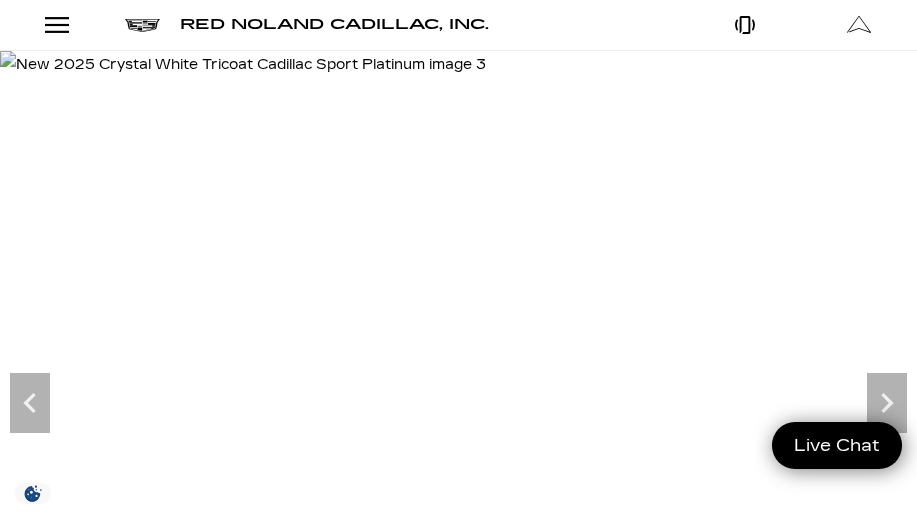 click 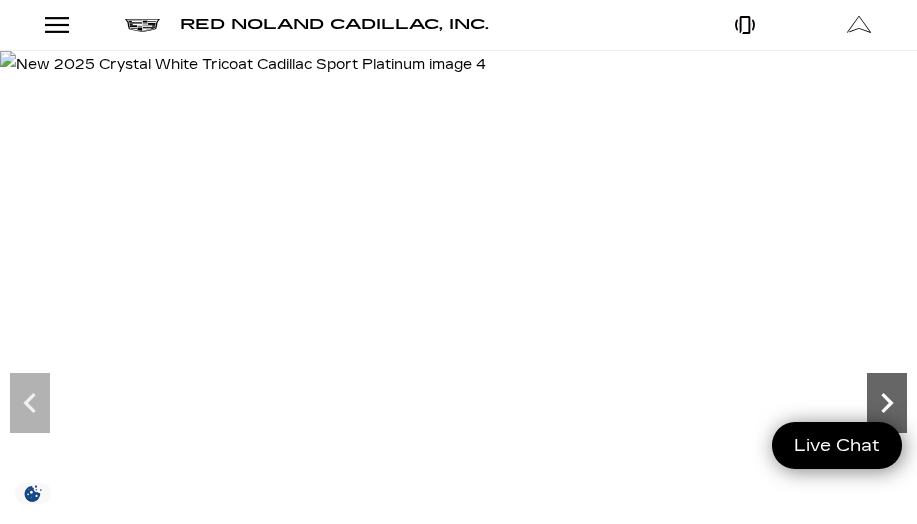 scroll, scrollTop: 0, scrollLeft: 0, axis: both 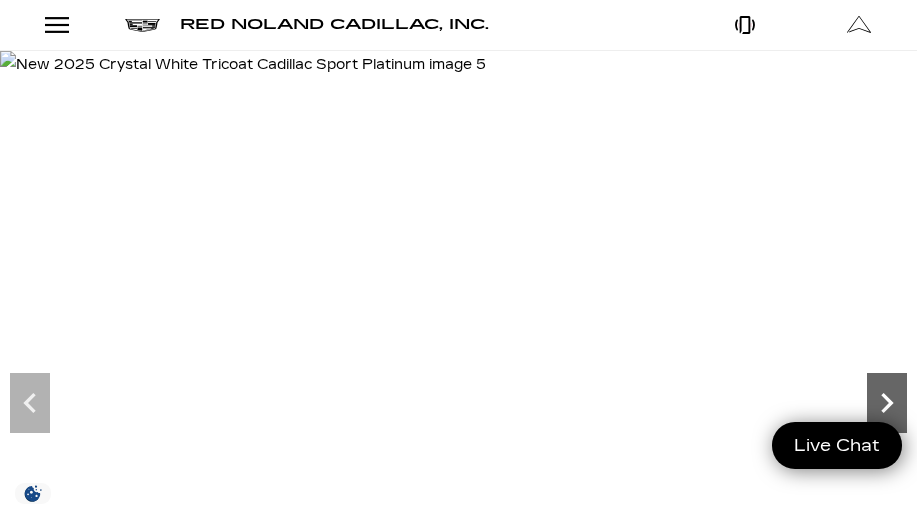 click 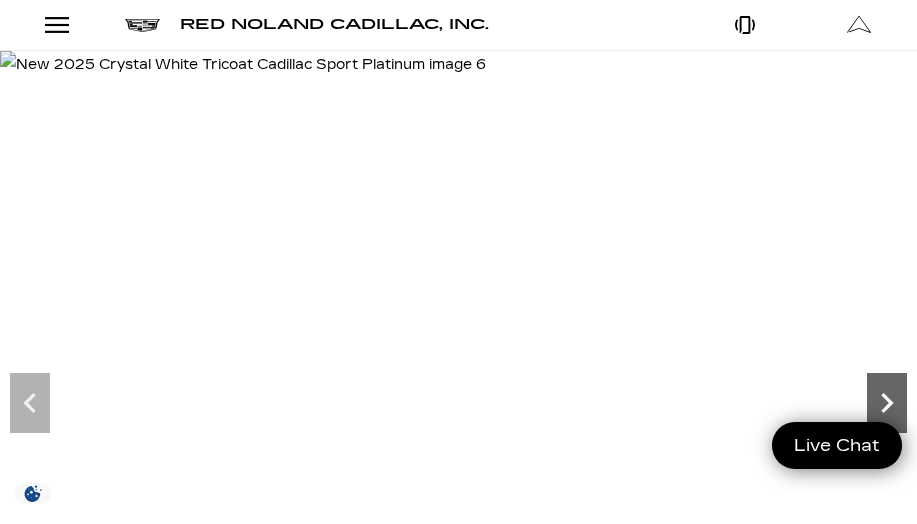 click 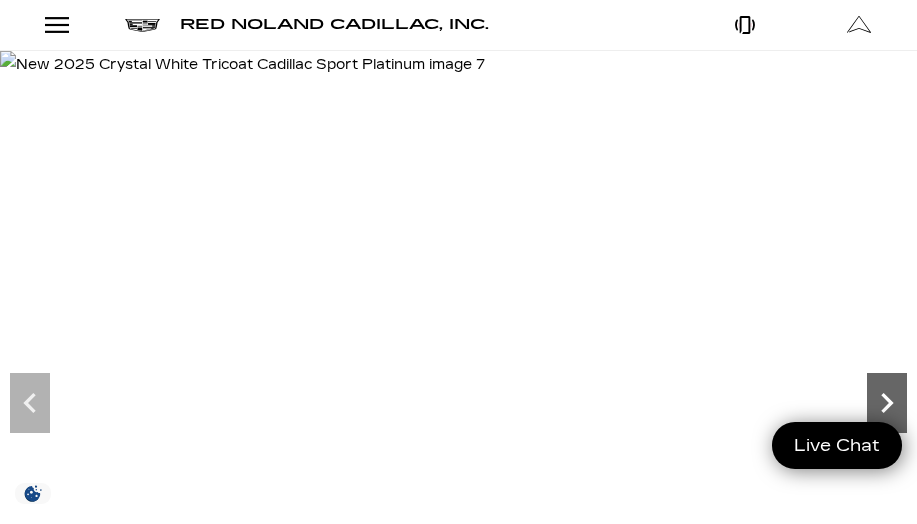 click 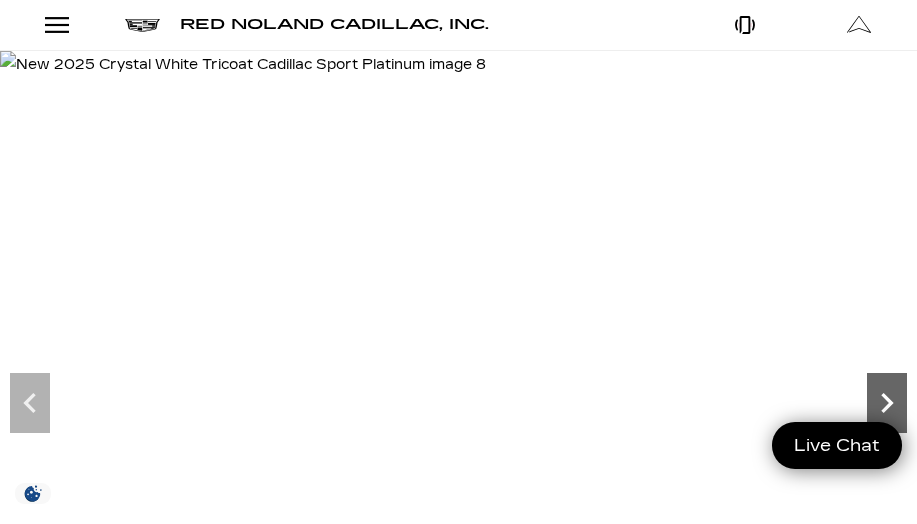 click 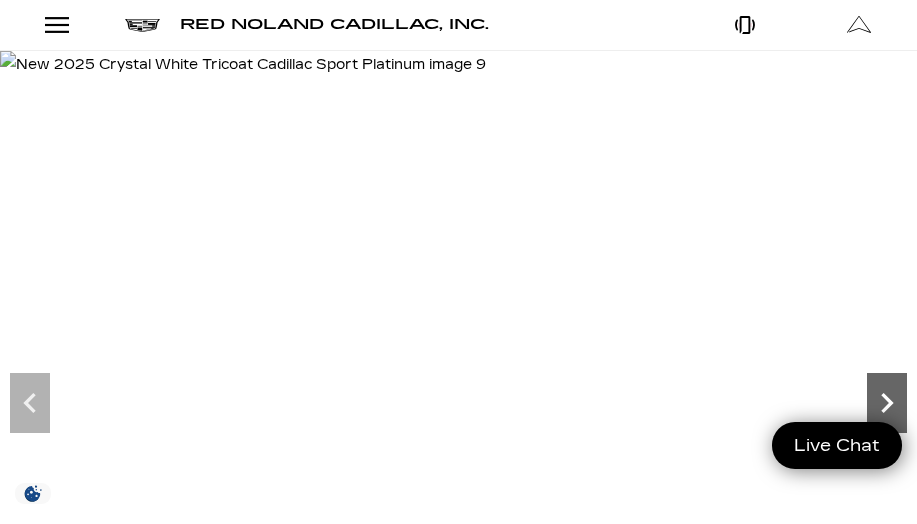 click 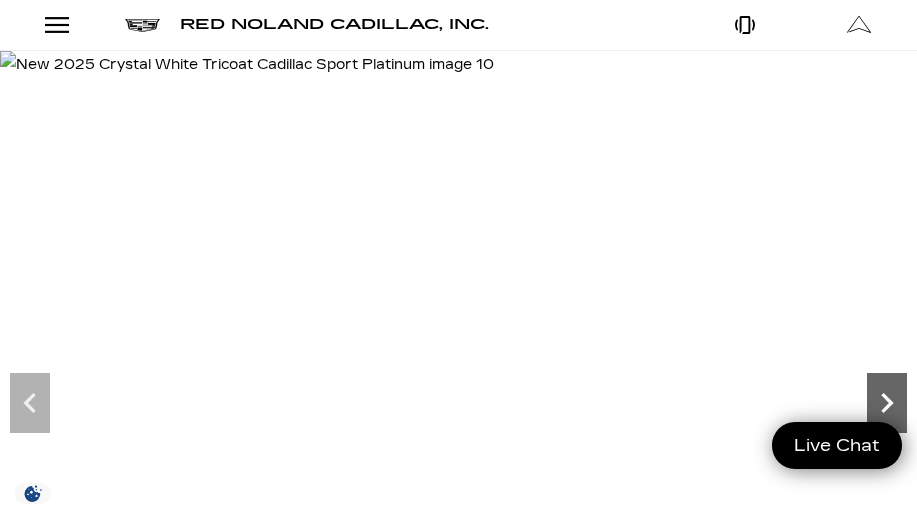 click 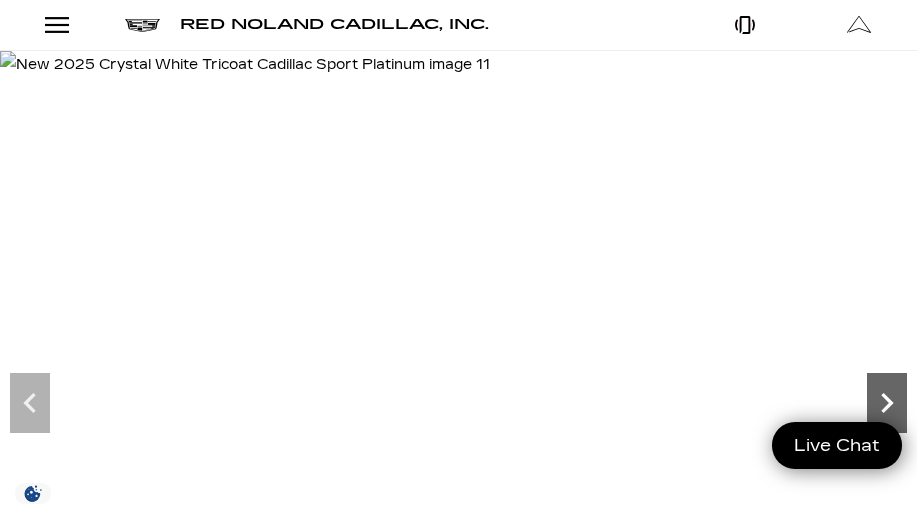 click 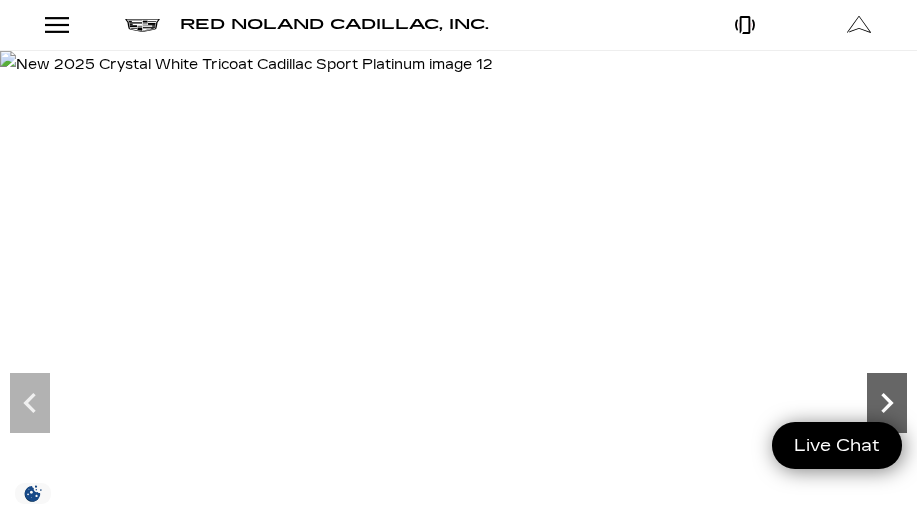 click 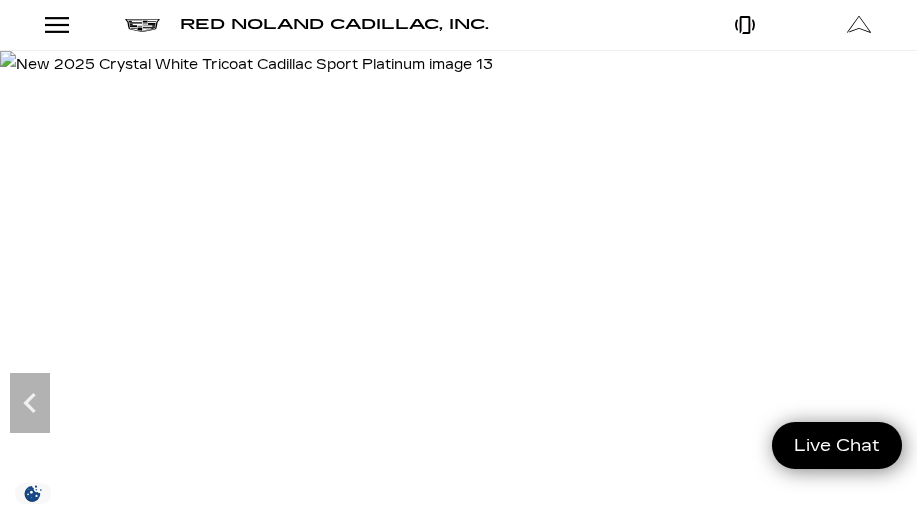 click at bounding box center [246, 65] 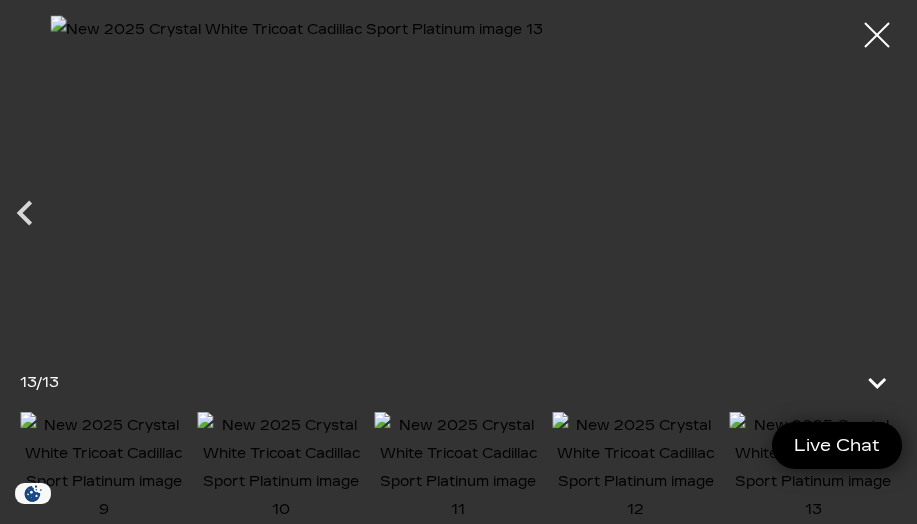 click on "13 / 13" at bounding box center (458, 383) 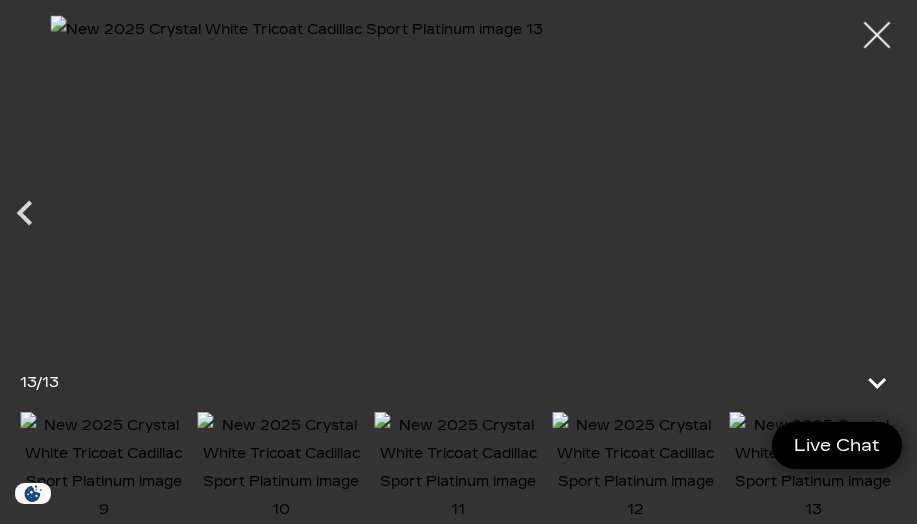 click at bounding box center (877, 35) 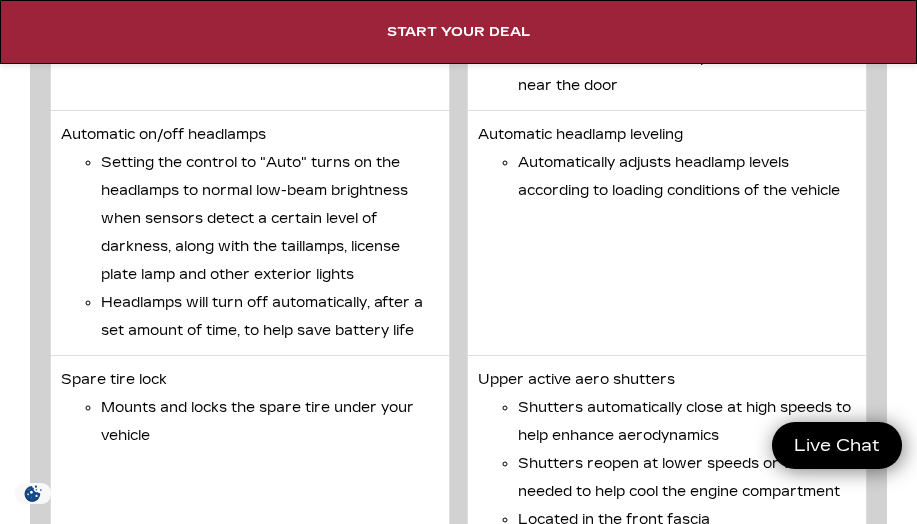 scroll, scrollTop: 8800, scrollLeft: 0, axis: vertical 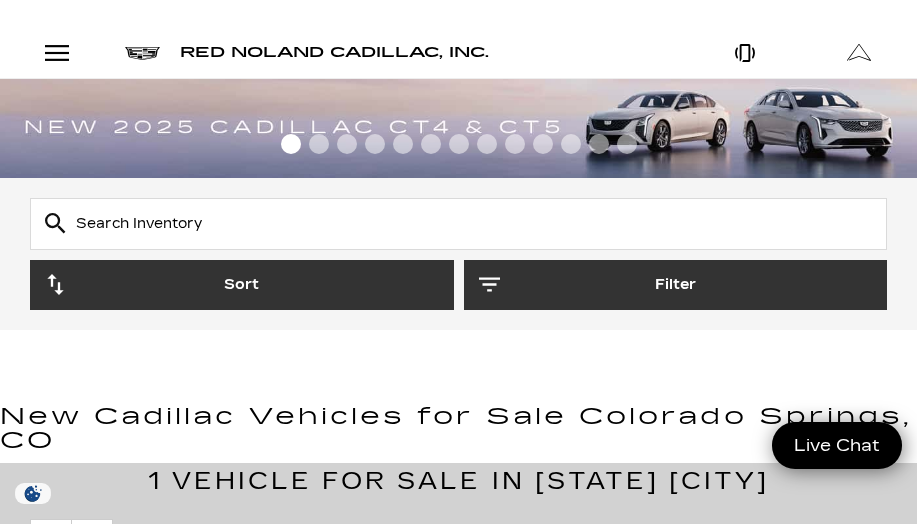 click at bounding box center (458, 224) 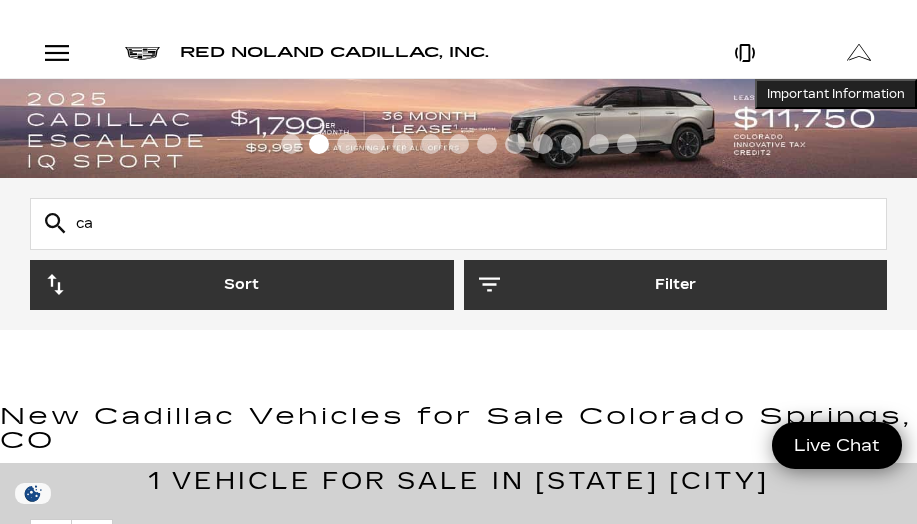 scroll, scrollTop: 0, scrollLeft: 0, axis: both 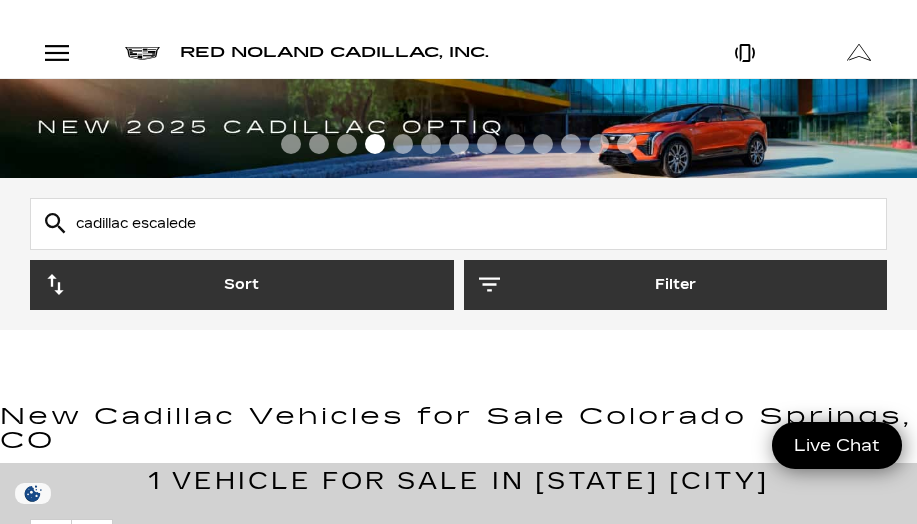 type on "cadillac escalede" 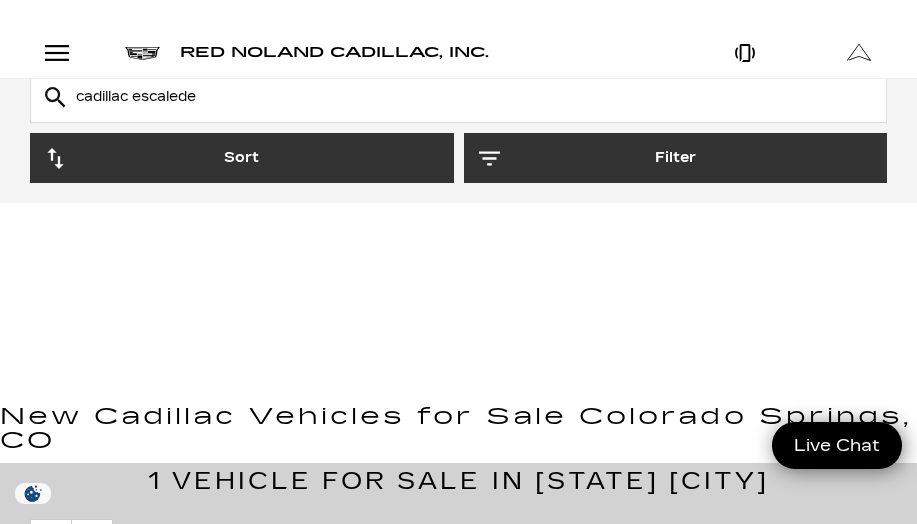scroll, scrollTop: 200, scrollLeft: 0, axis: vertical 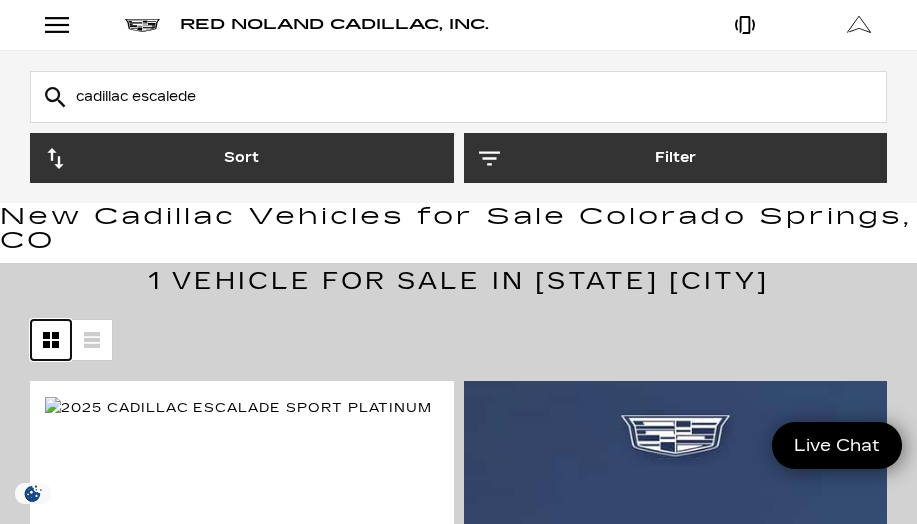 click 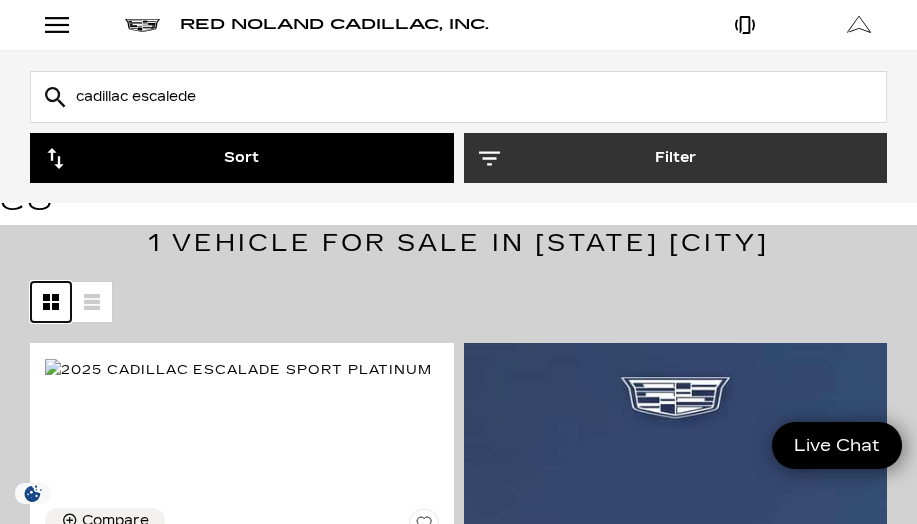 scroll, scrollTop: 0, scrollLeft: 0, axis: both 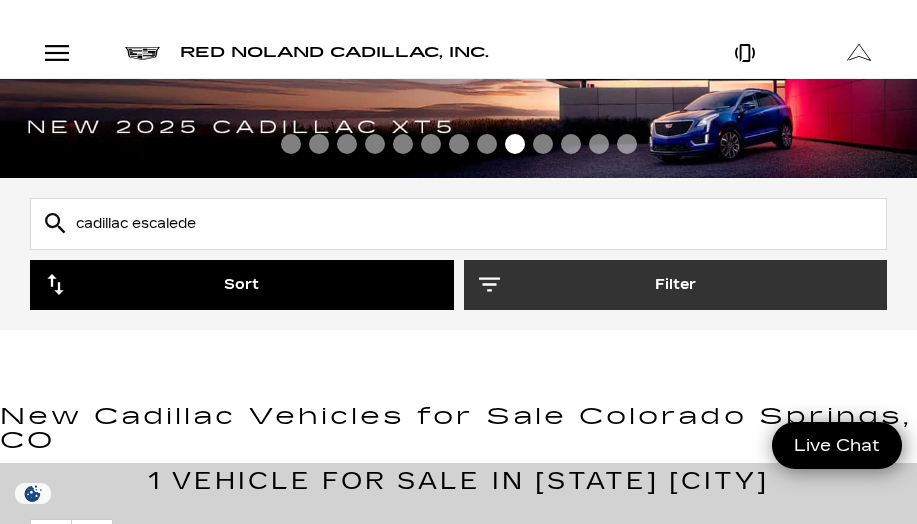 click on "Sort" at bounding box center [242, 285] 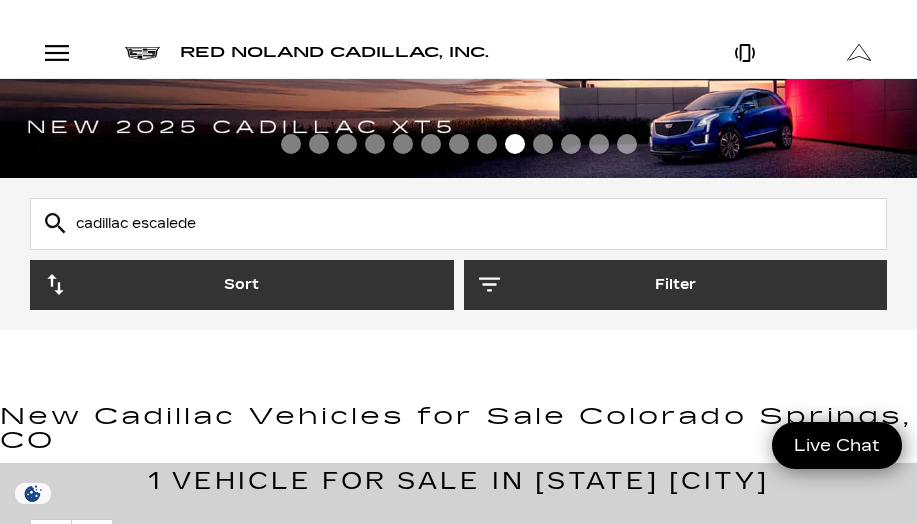 drag, startPoint x: 293, startPoint y: 220, endPoint x: 82, endPoint y: 232, distance: 211.34096 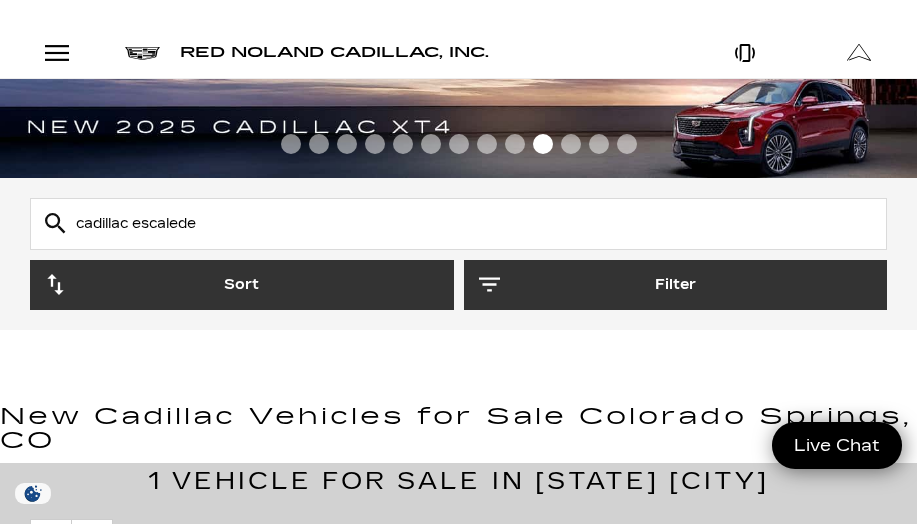 type on "c" 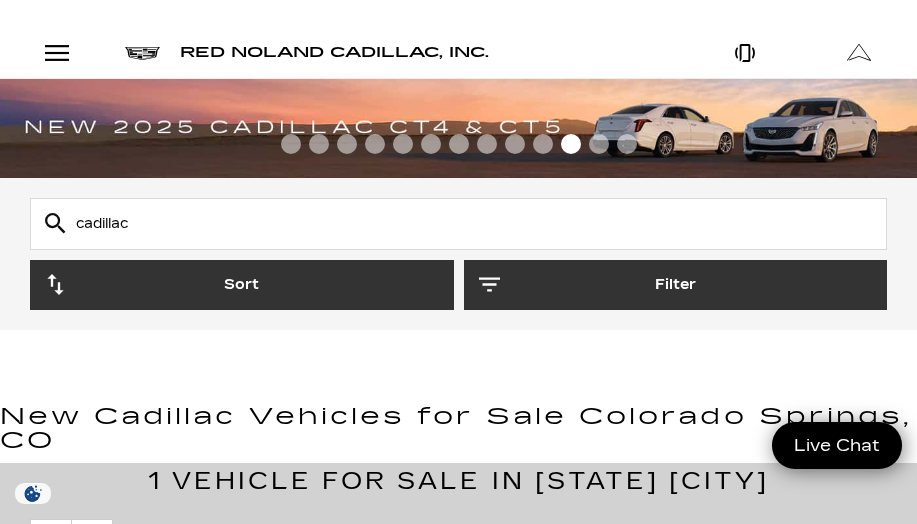 type on "cadillac" 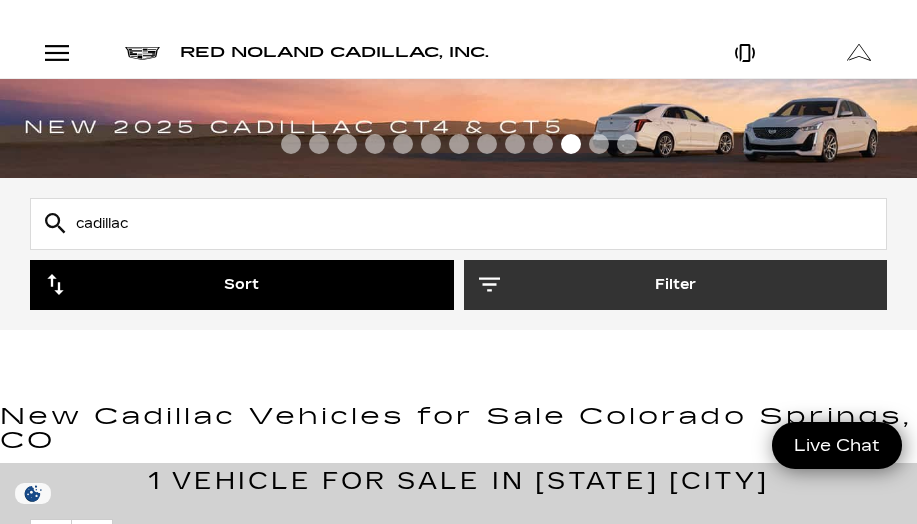 click on "Sort" at bounding box center (242, 285) 